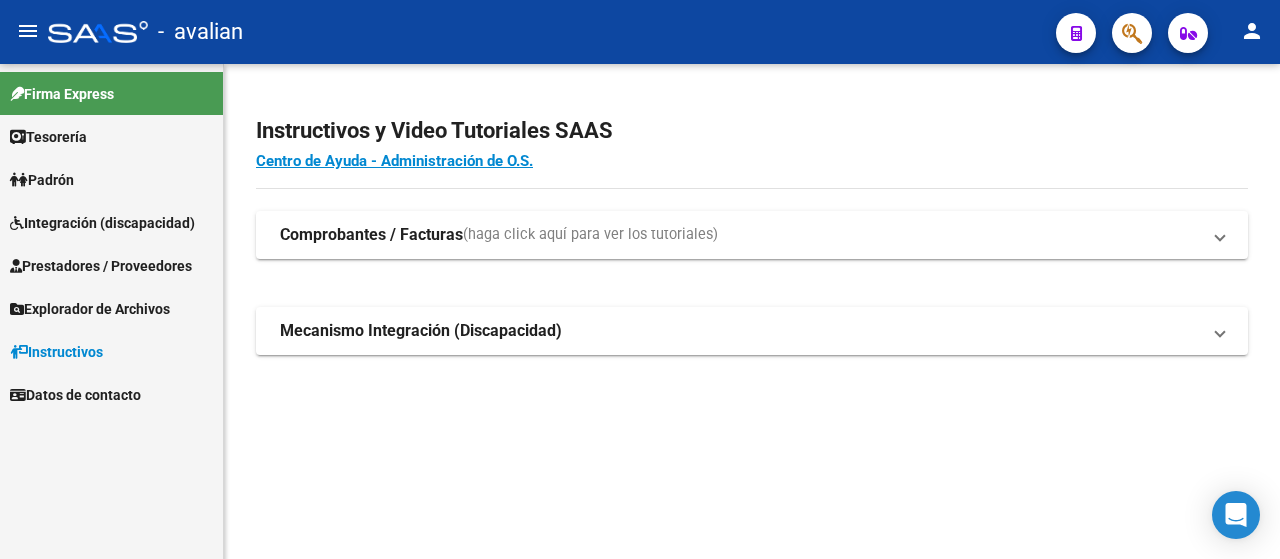 scroll, scrollTop: 0, scrollLeft: 0, axis: both 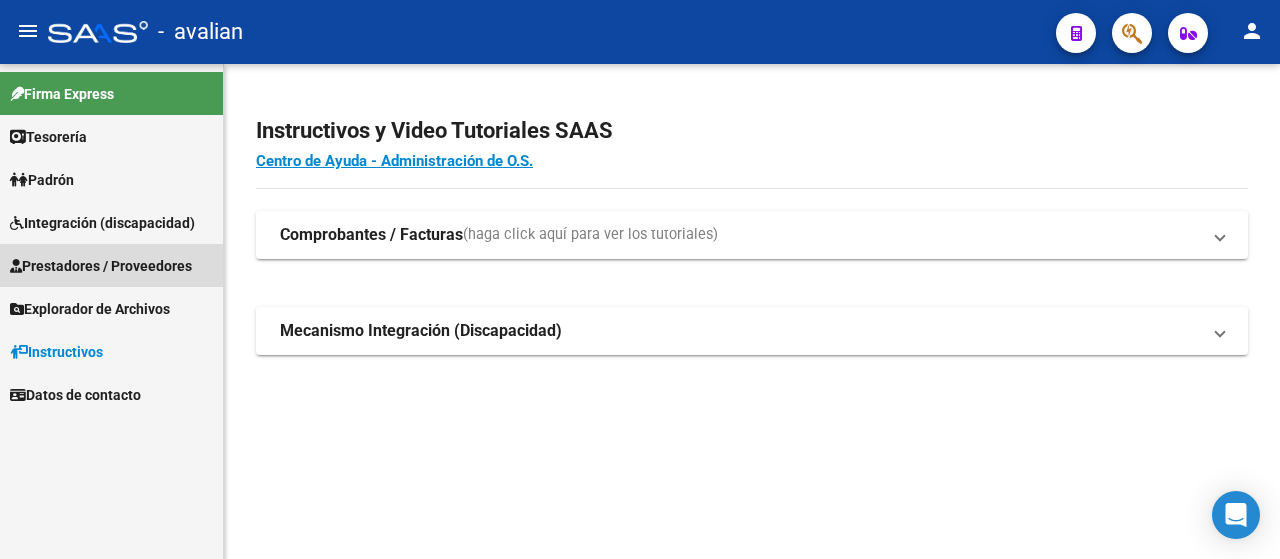 click on "Prestadores / Proveedores" at bounding box center [101, 266] 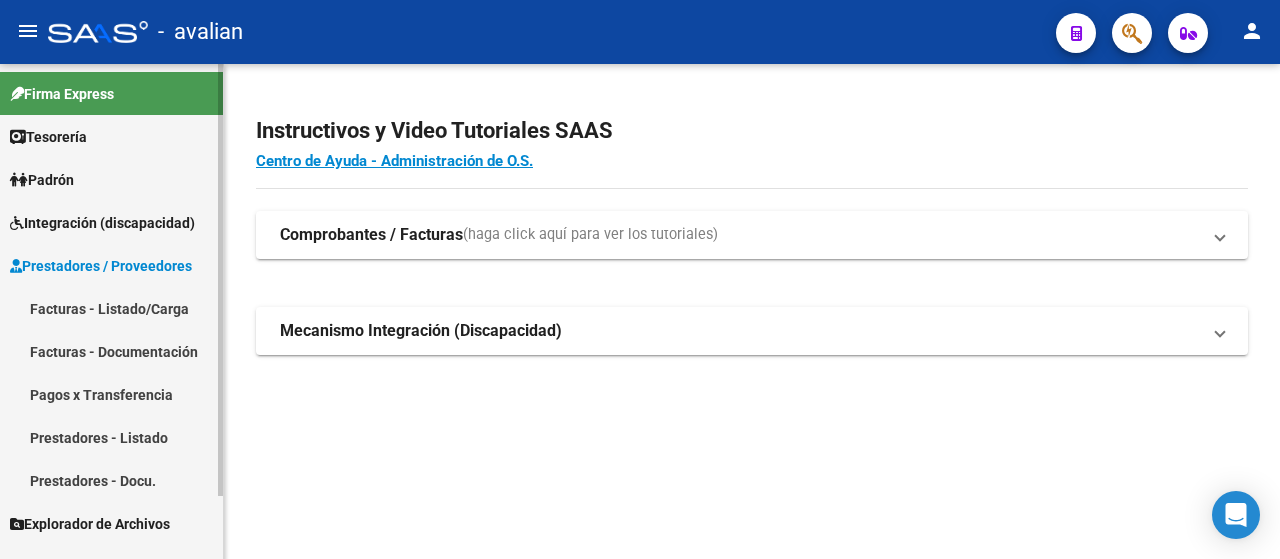 click on "Facturas - Listado/Carga" at bounding box center [111, 308] 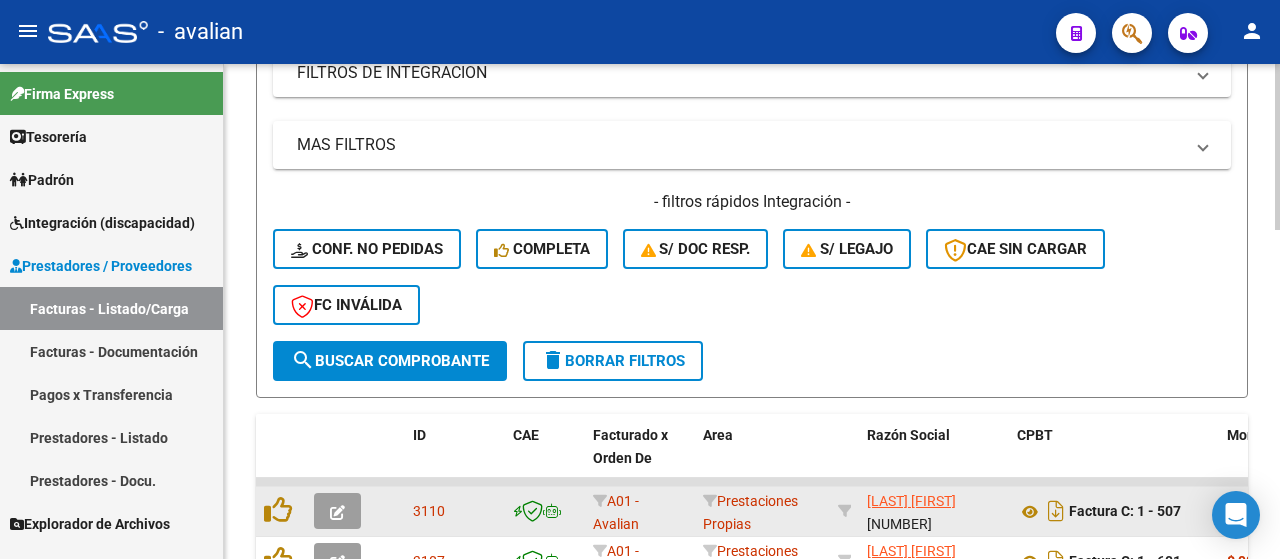 scroll, scrollTop: 400, scrollLeft: 0, axis: vertical 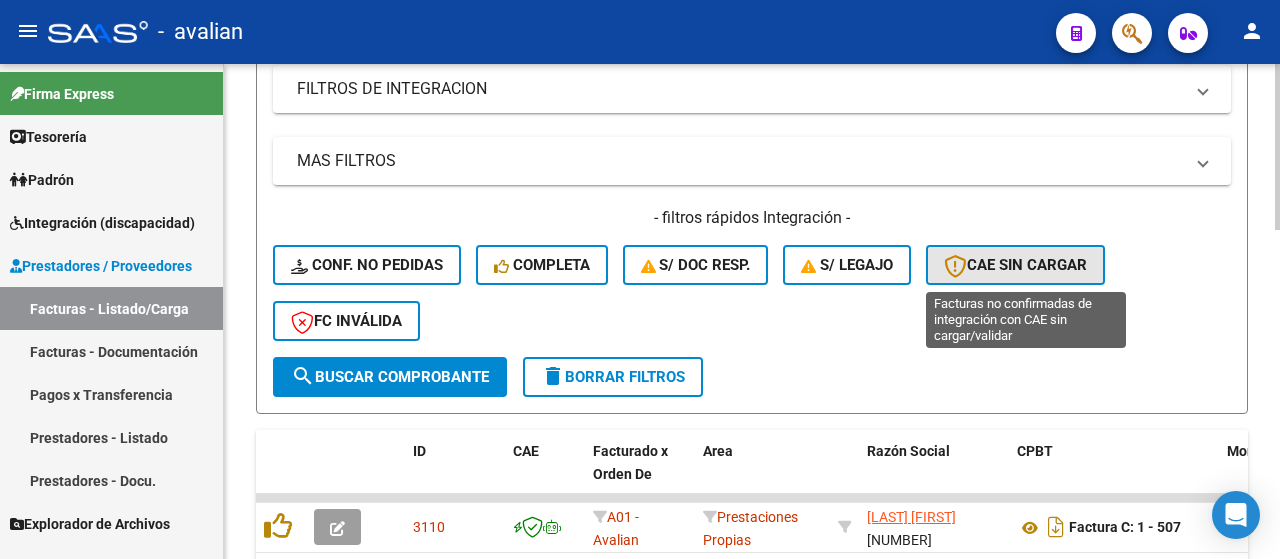 click on "CAE SIN CARGAR" 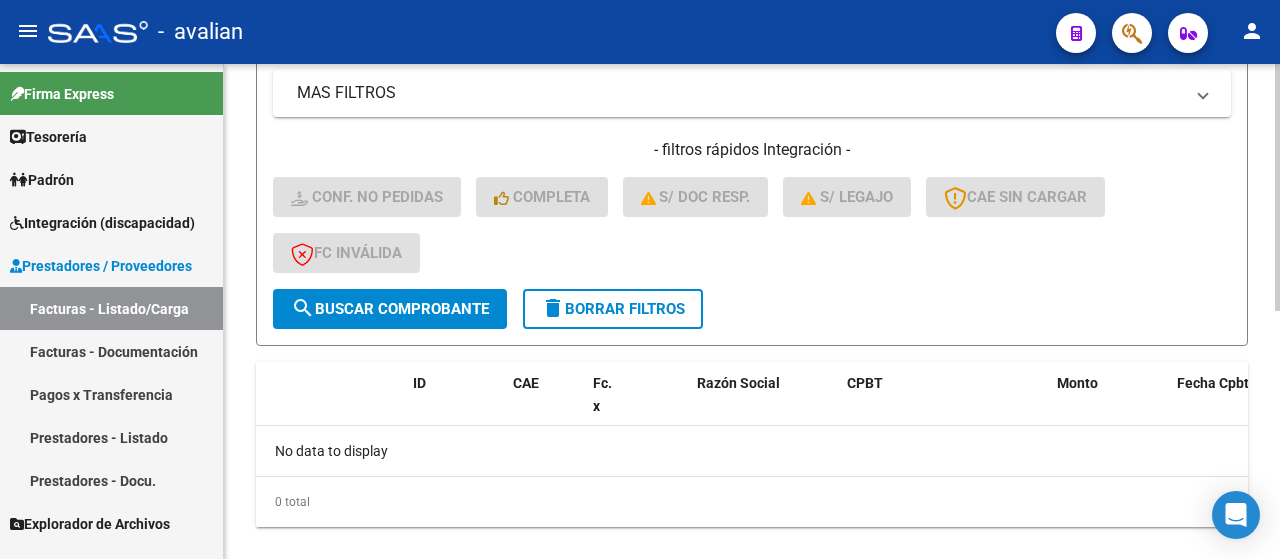 scroll, scrollTop: 398, scrollLeft: 0, axis: vertical 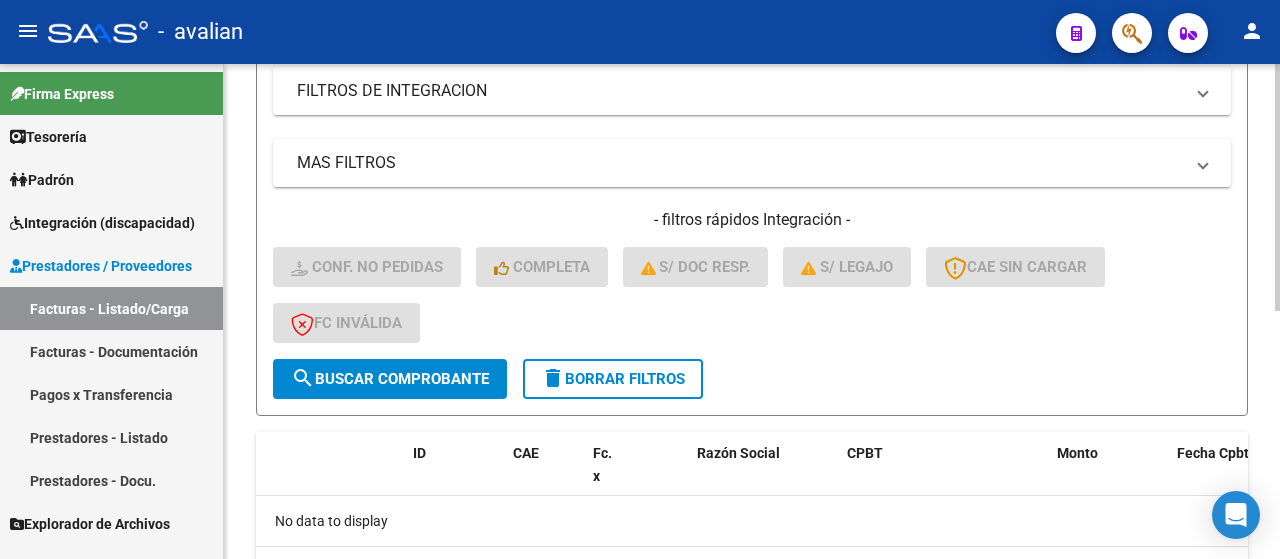 click on "delete  Borrar Filtros" 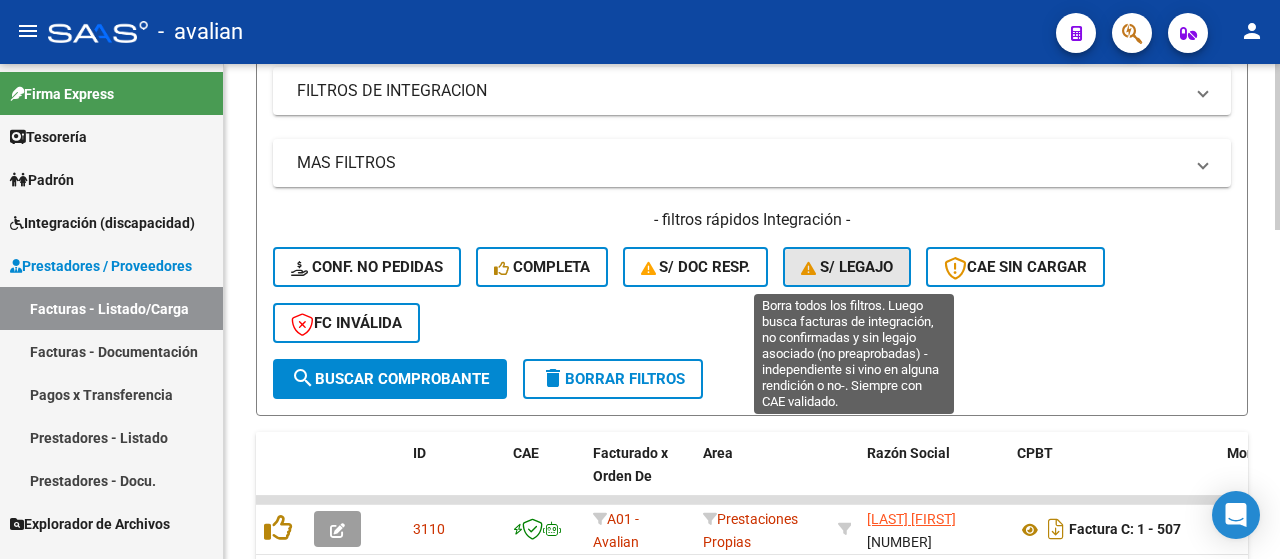 click on "S/ legajo" 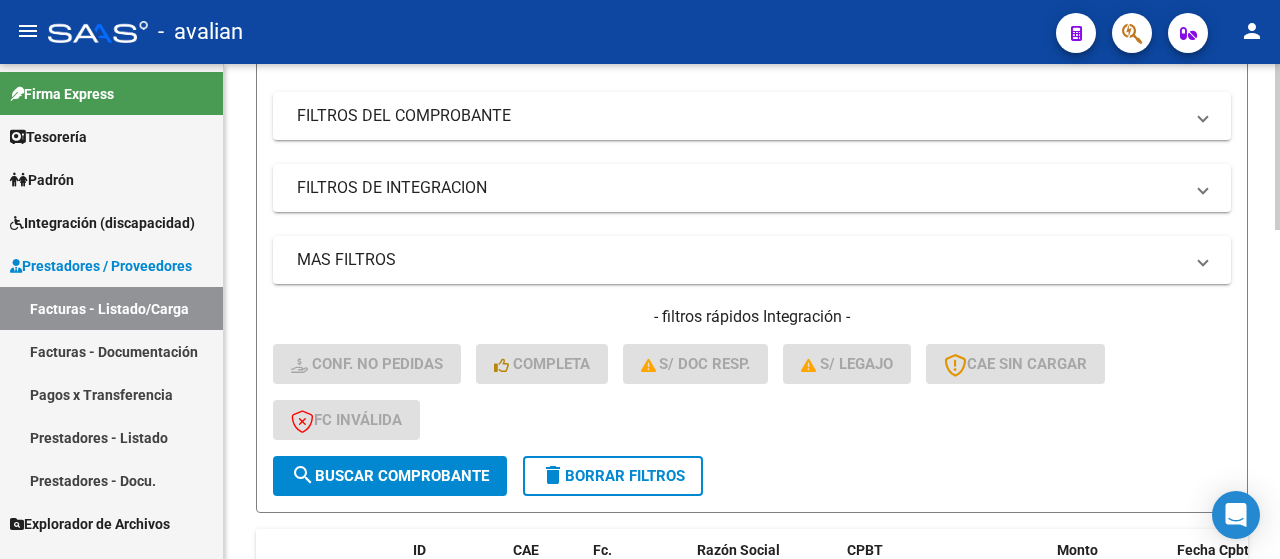 scroll, scrollTop: 298, scrollLeft: 0, axis: vertical 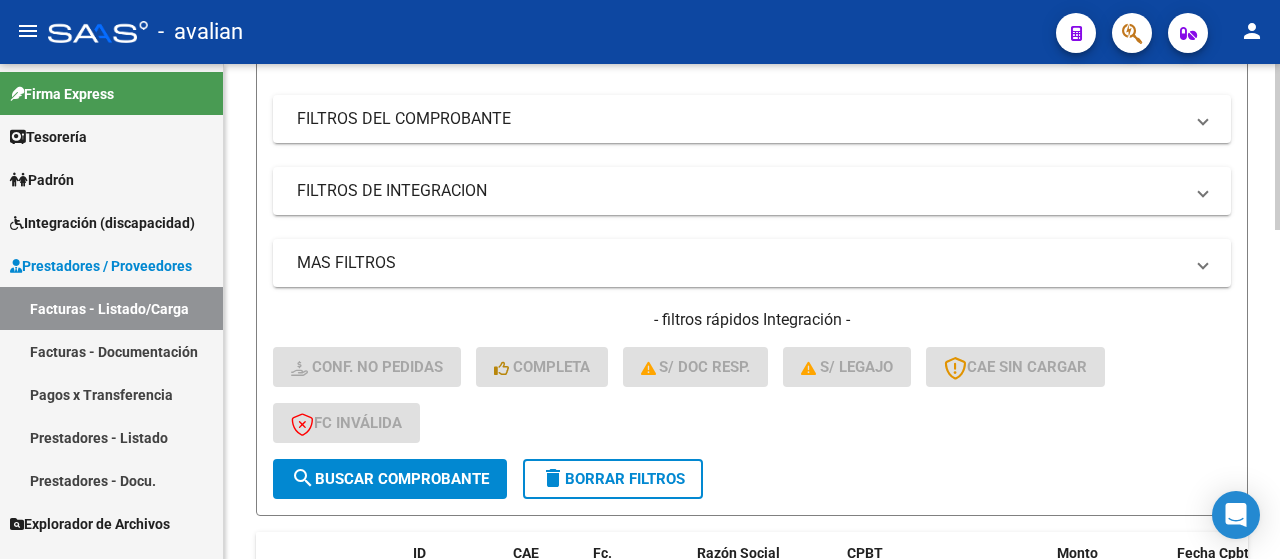 click on "delete  Borrar Filtros" 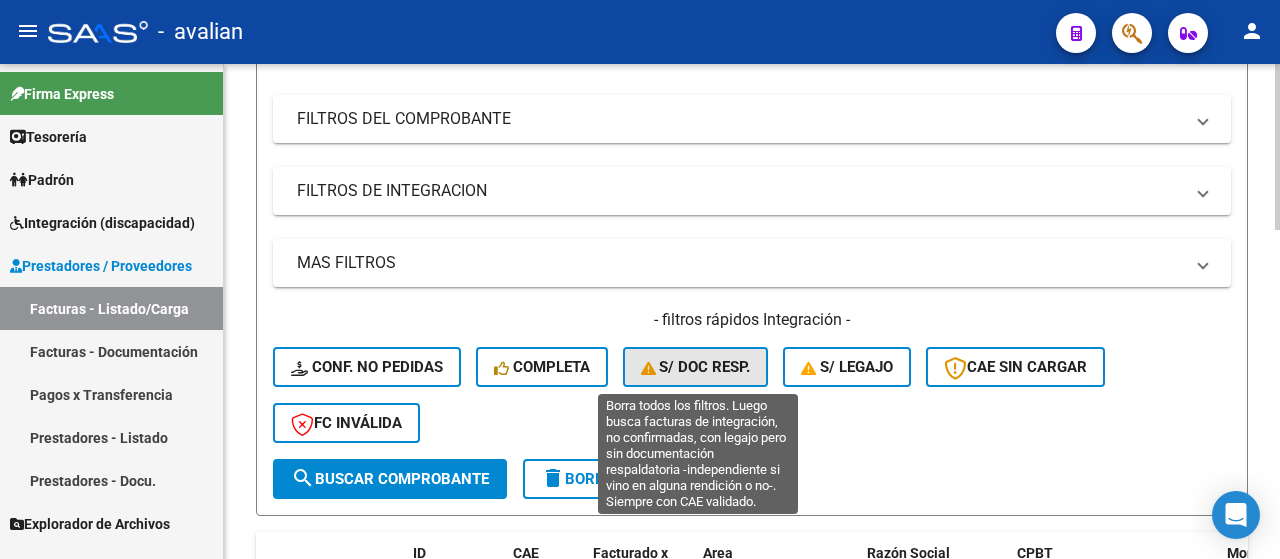click on "S/ Doc Resp." 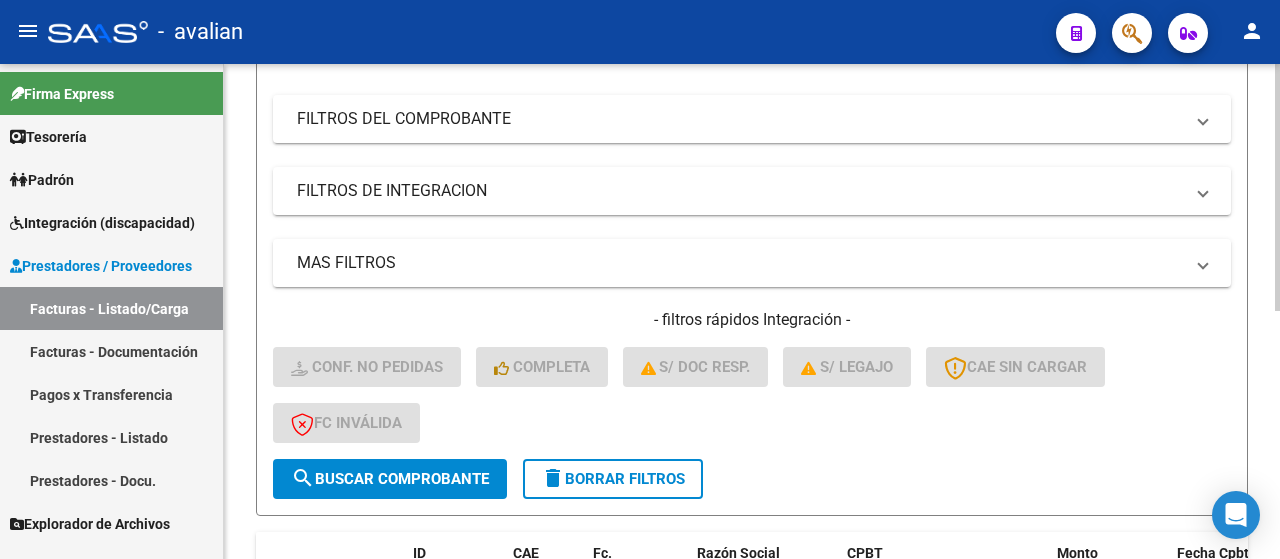 scroll, scrollTop: 498, scrollLeft: 0, axis: vertical 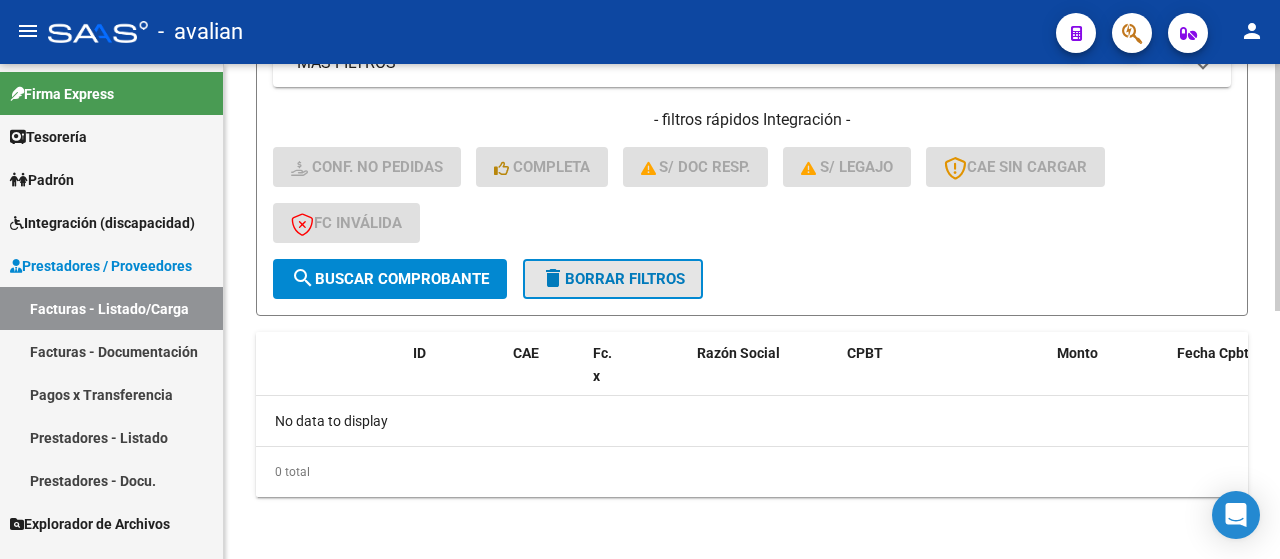click on "delete  Borrar Filtros" 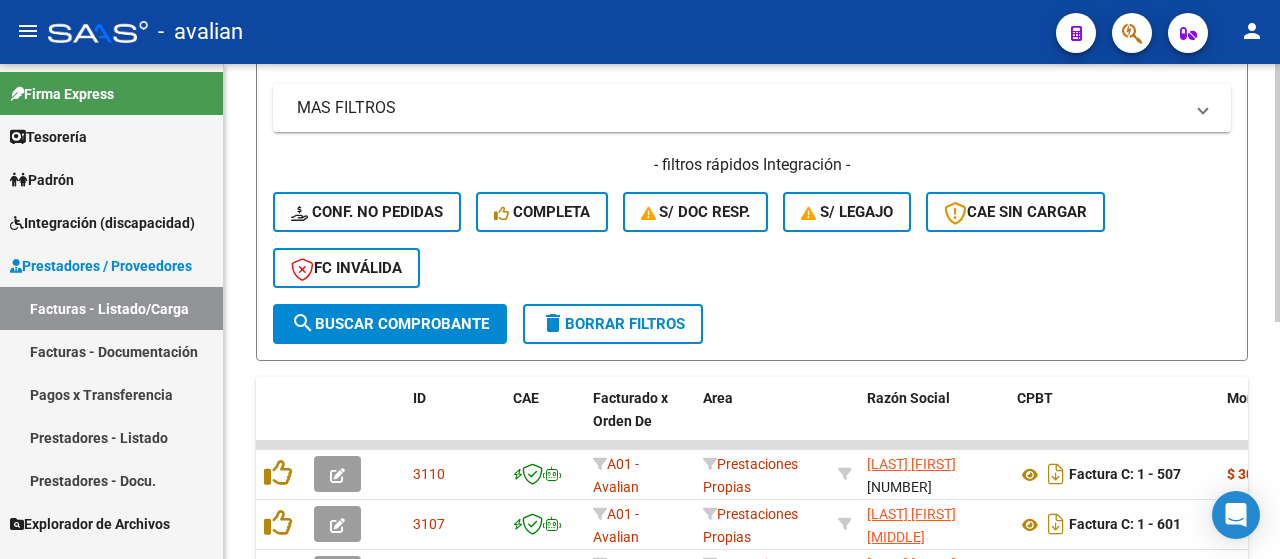 scroll, scrollTop: 498, scrollLeft: 0, axis: vertical 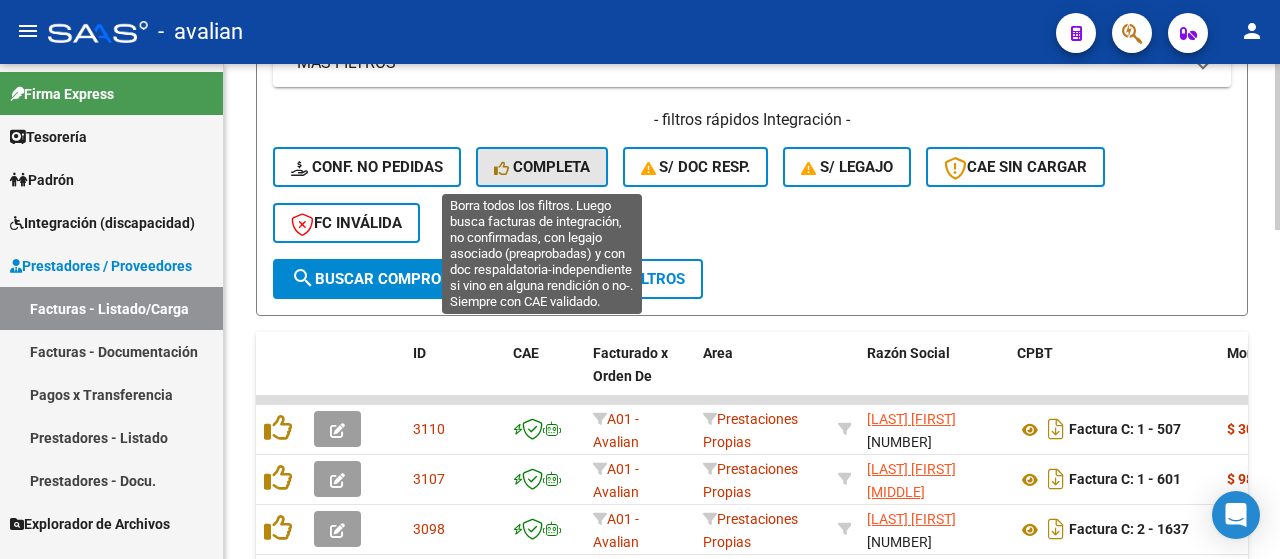 click on "Completa" 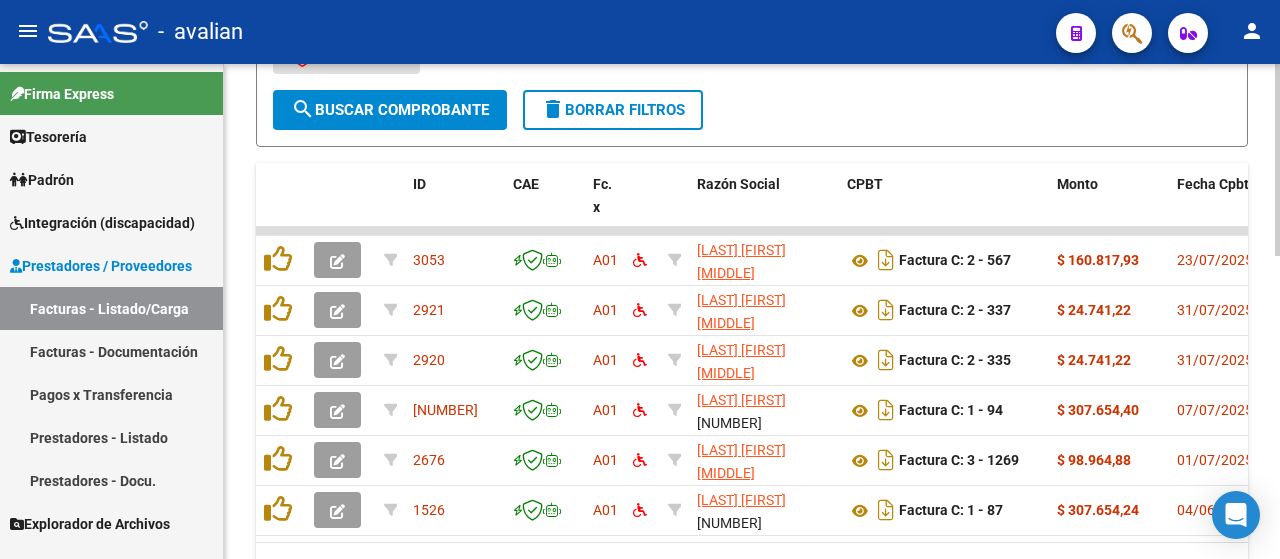 scroll, scrollTop: 778, scrollLeft: 0, axis: vertical 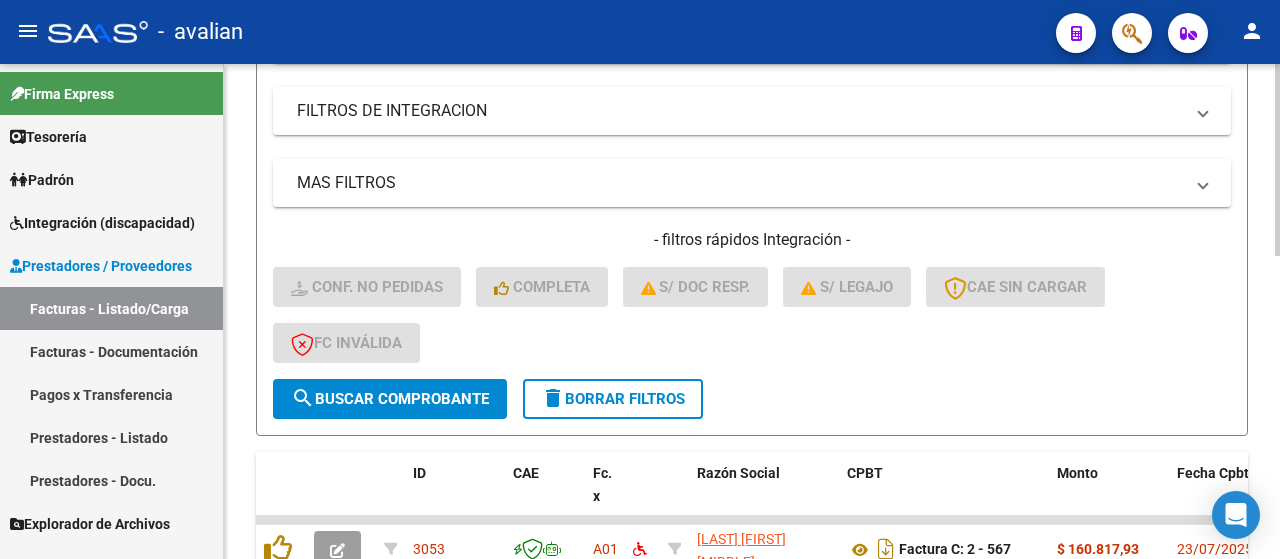 click on "delete  Borrar Filtros" 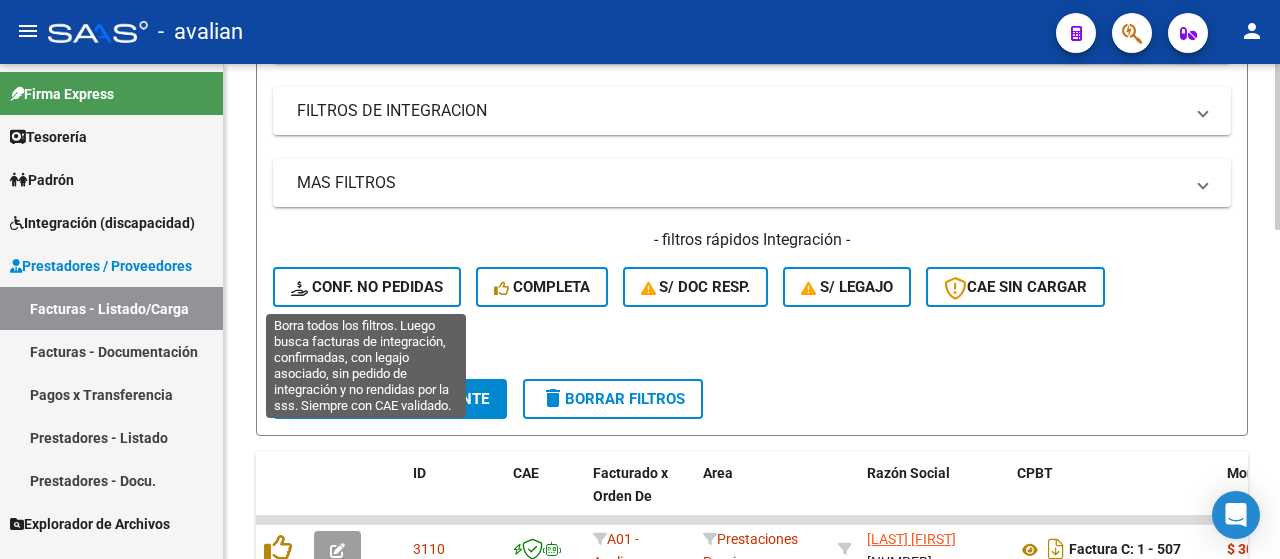 click on "Conf. no pedidas" 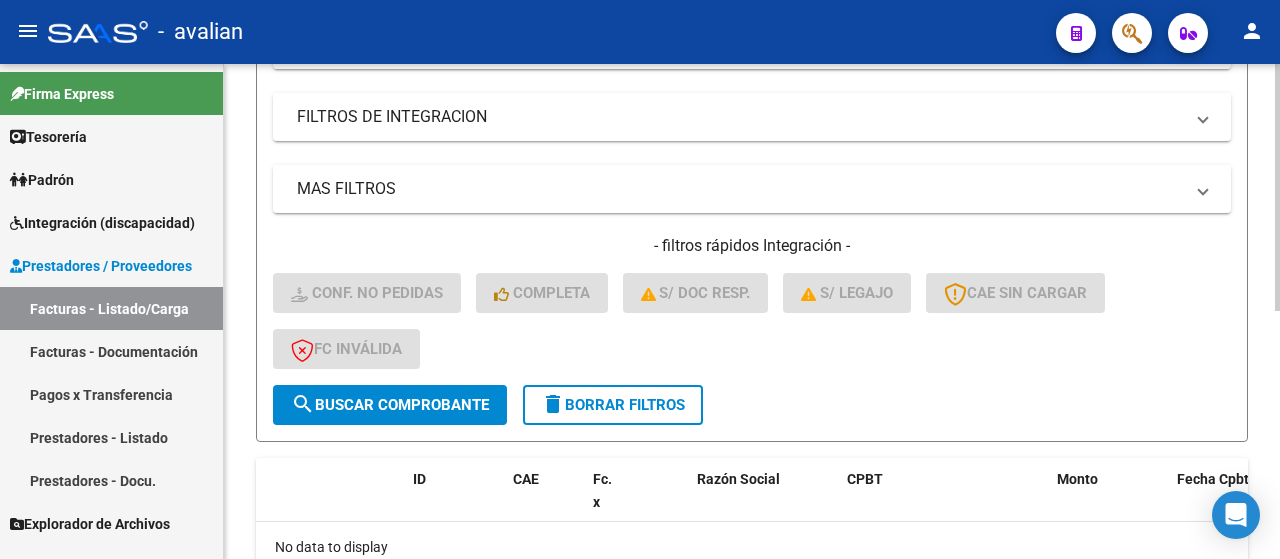 scroll, scrollTop: 398, scrollLeft: 0, axis: vertical 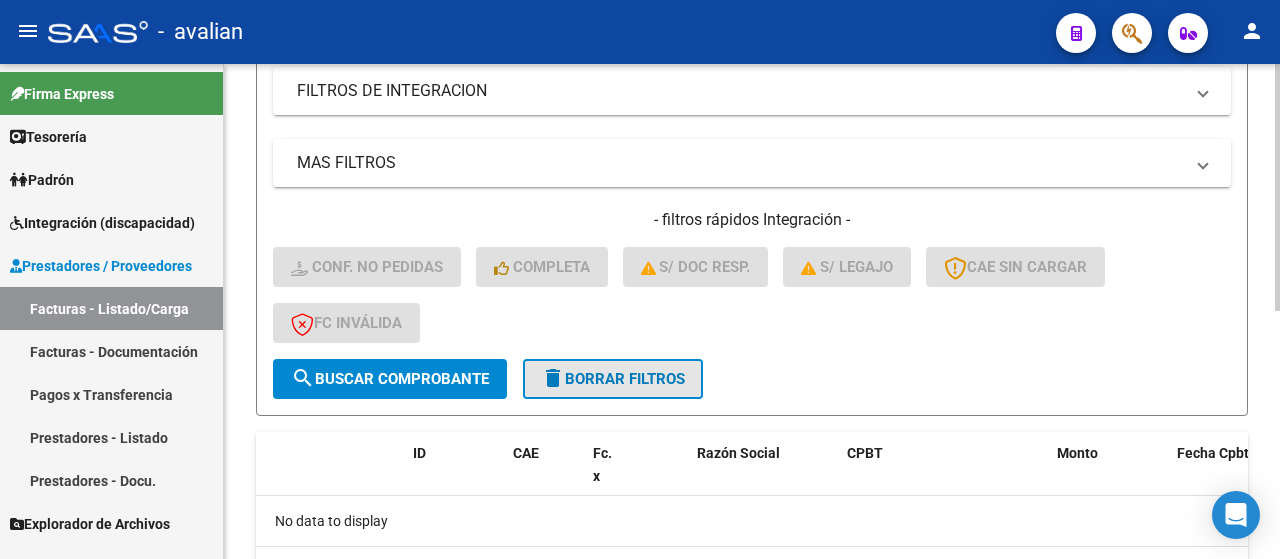 click on "delete  Borrar Filtros" 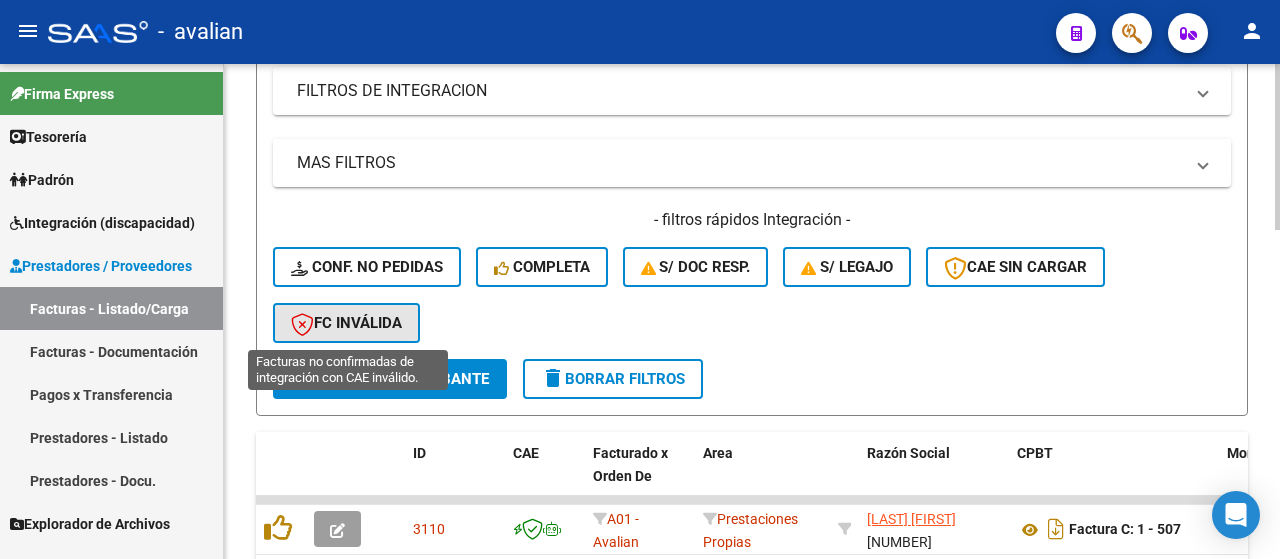click on "FC Inválida" 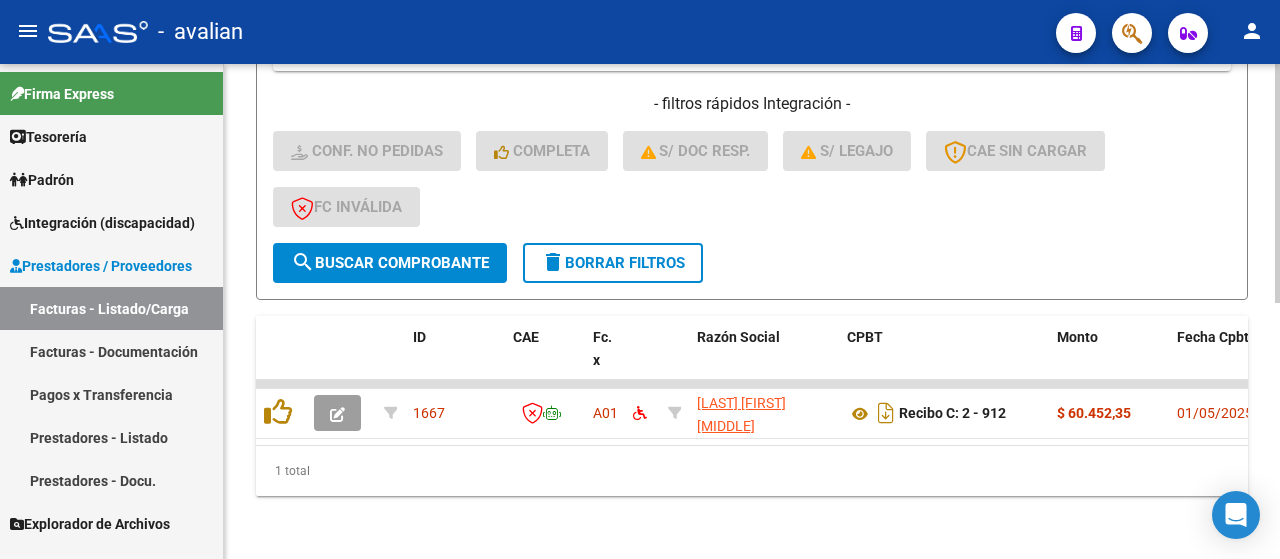 scroll, scrollTop: 528, scrollLeft: 0, axis: vertical 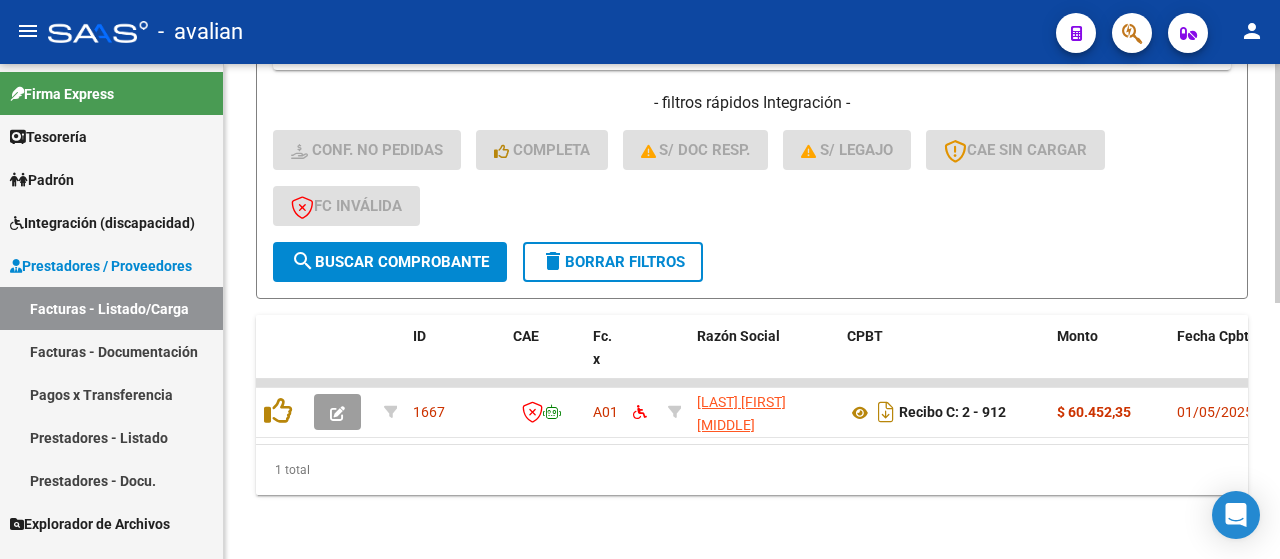 click on "delete  Borrar Filtros" 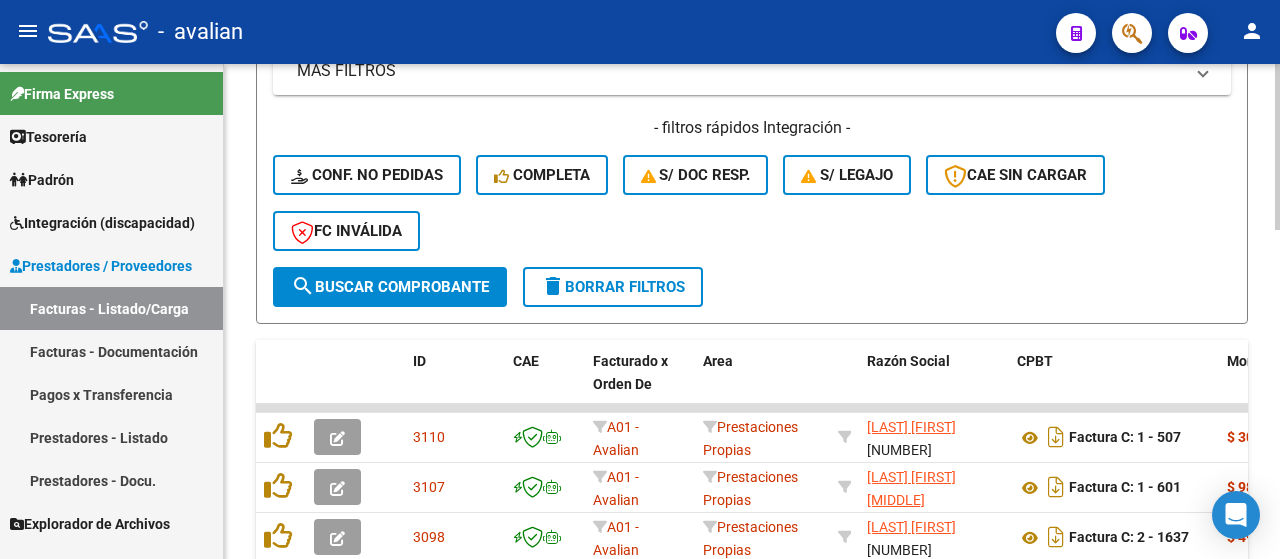 scroll, scrollTop: 528, scrollLeft: 0, axis: vertical 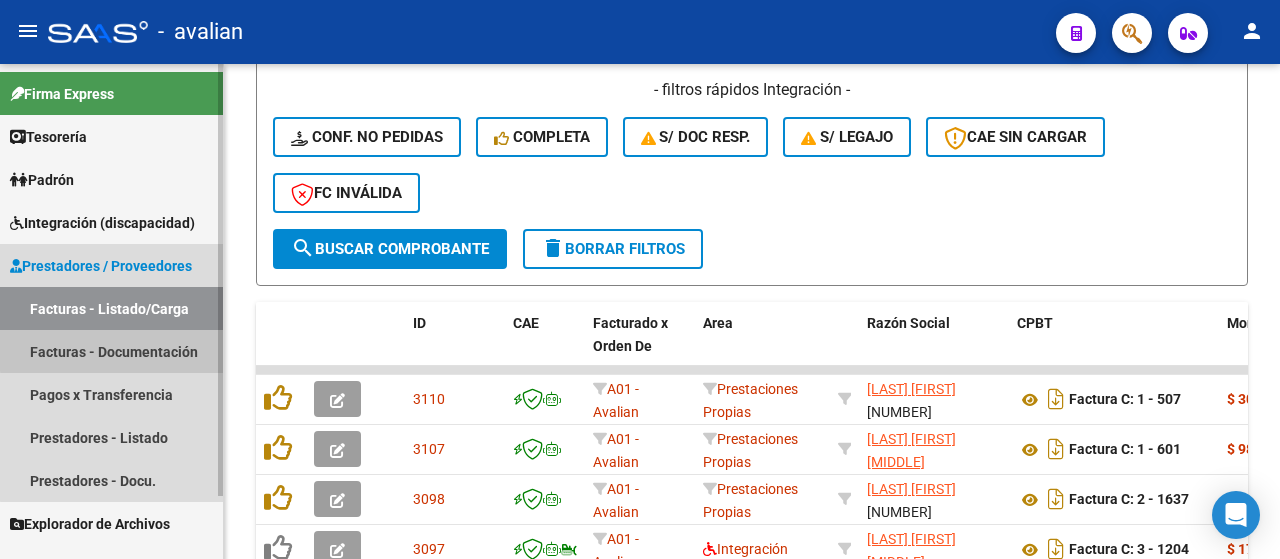 click on "Facturas - Documentación" at bounding box center (111, 351) 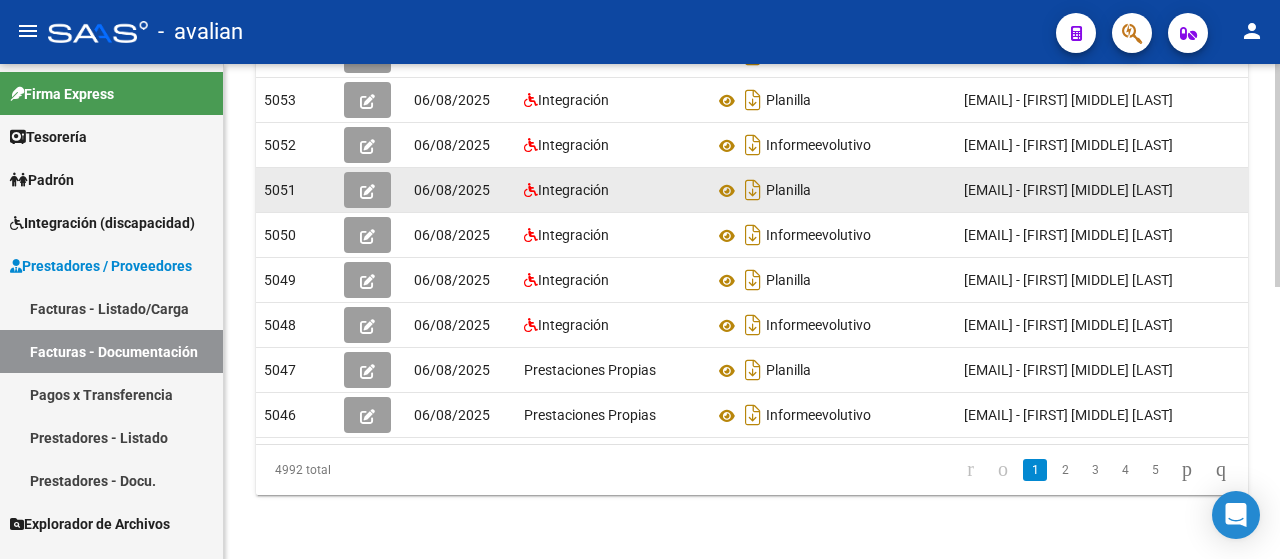scroll, scrollTop: 603, scrollLeft: 0, axis: vertical 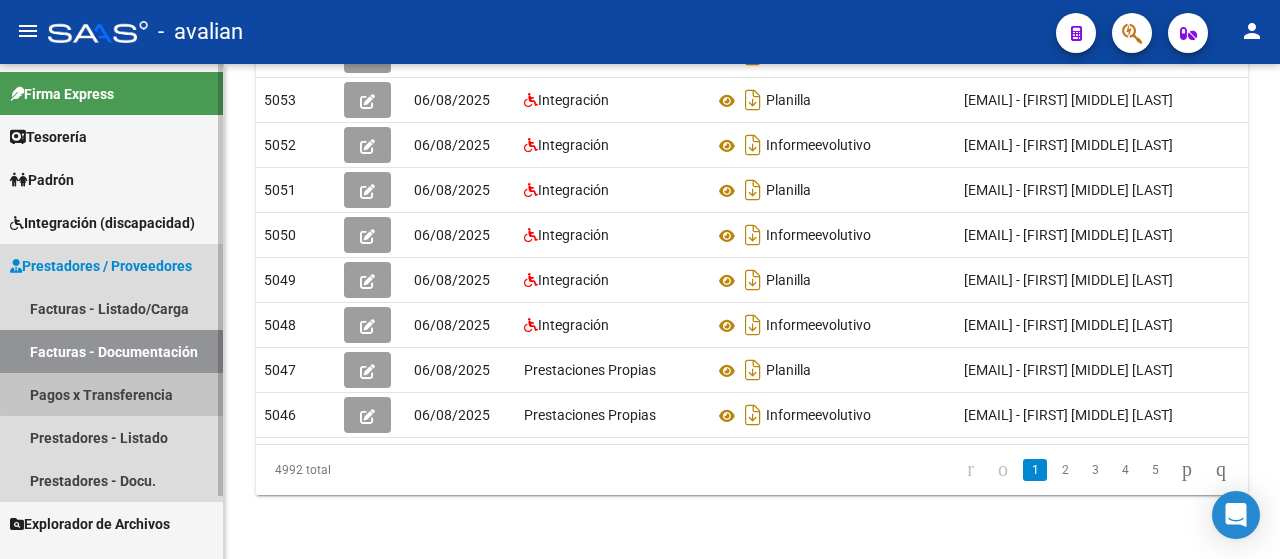 click on "Pagos x Transferencia" at bounding box center (111, 394) 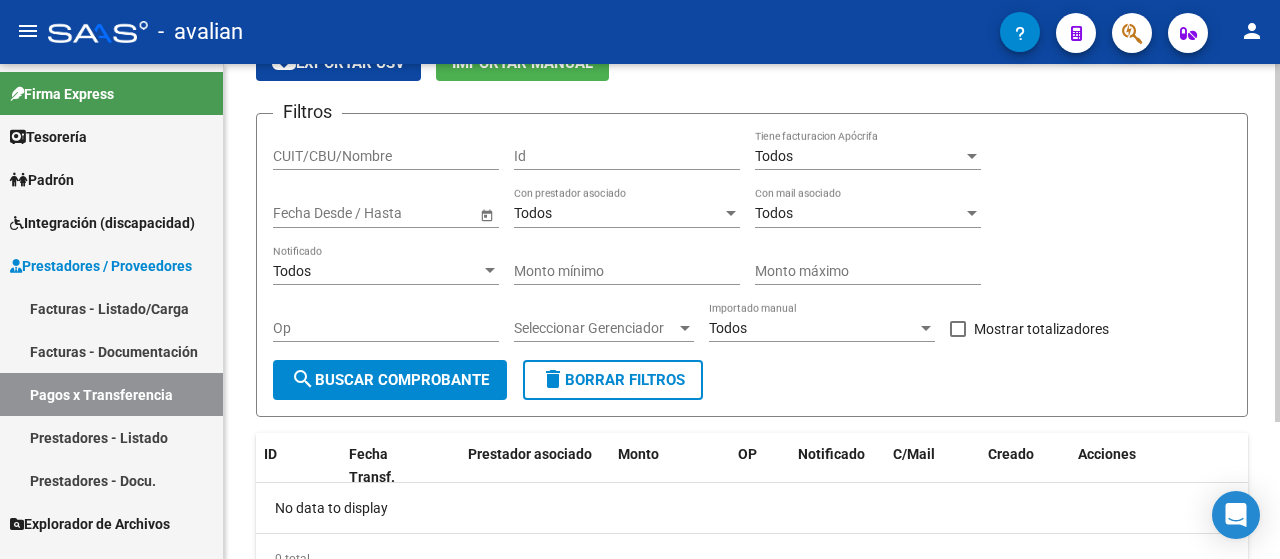 scroll, scrollTop: 190, scrollLeft: 0, axis: vertical 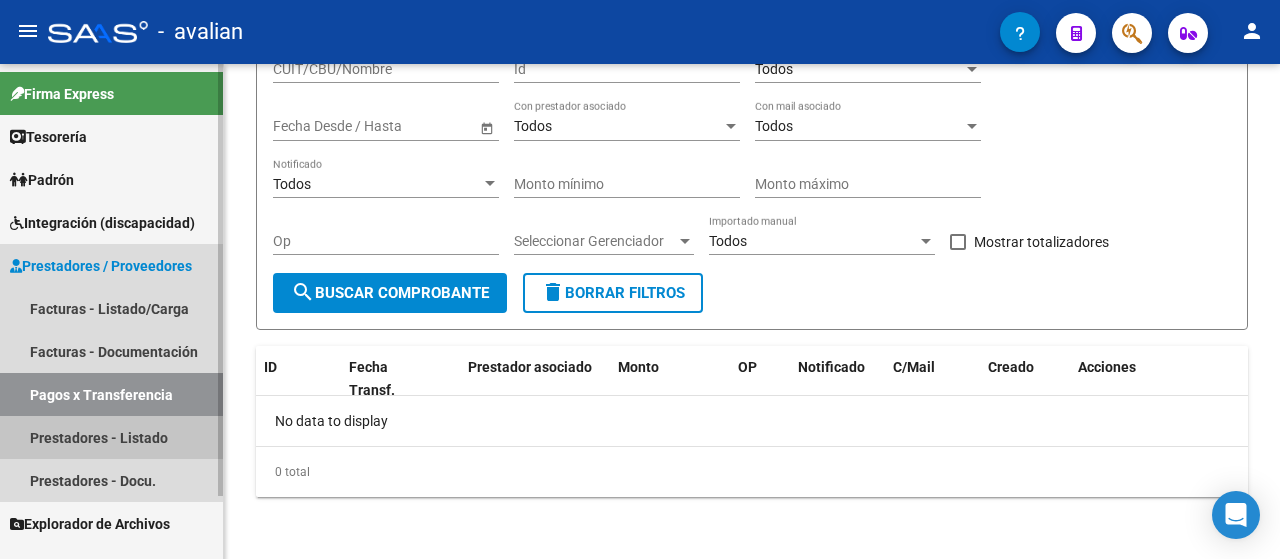 click on "Prestadores - Listado" at bounding box center [111, 437] 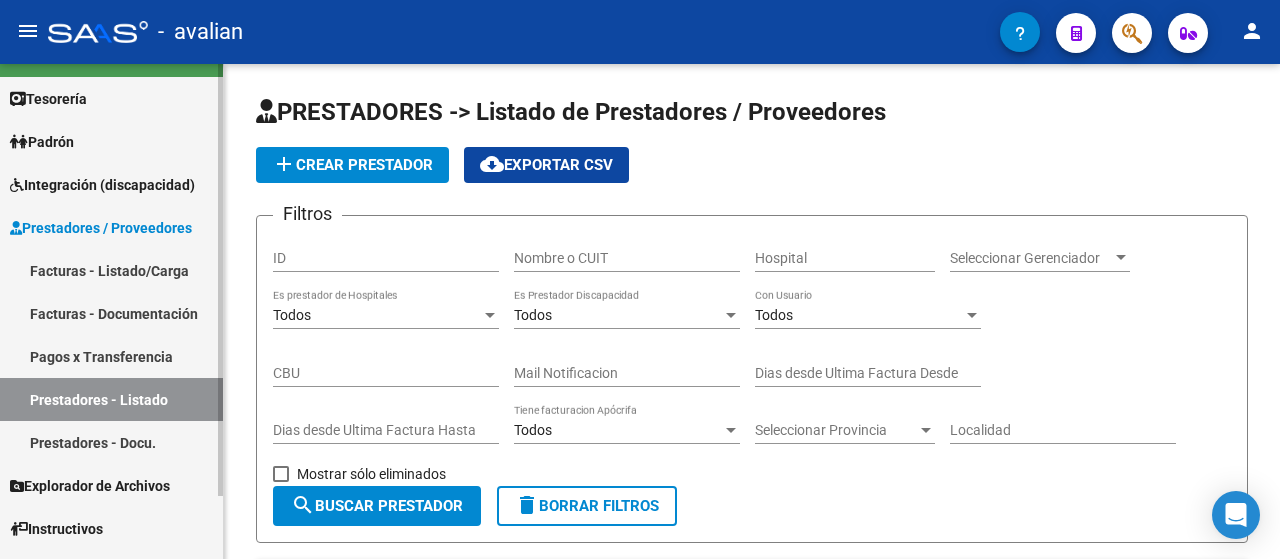 scroll, scrollTop: 72, scrollLeft: 0, axis: vertical 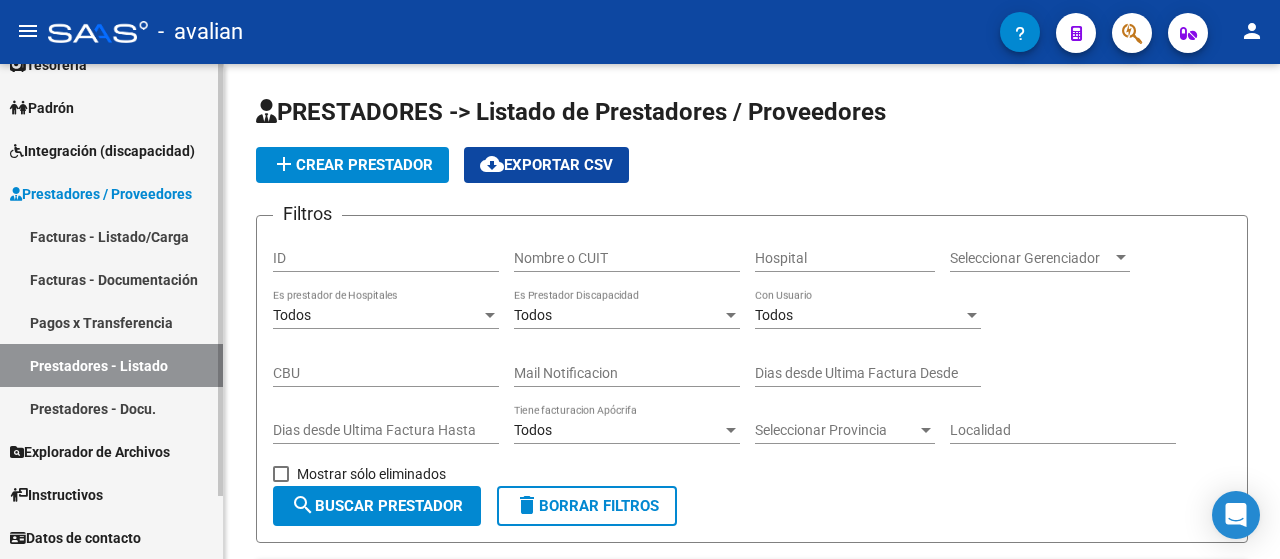 click on "Prestadores - Docu." at bounding box center (111, 408) 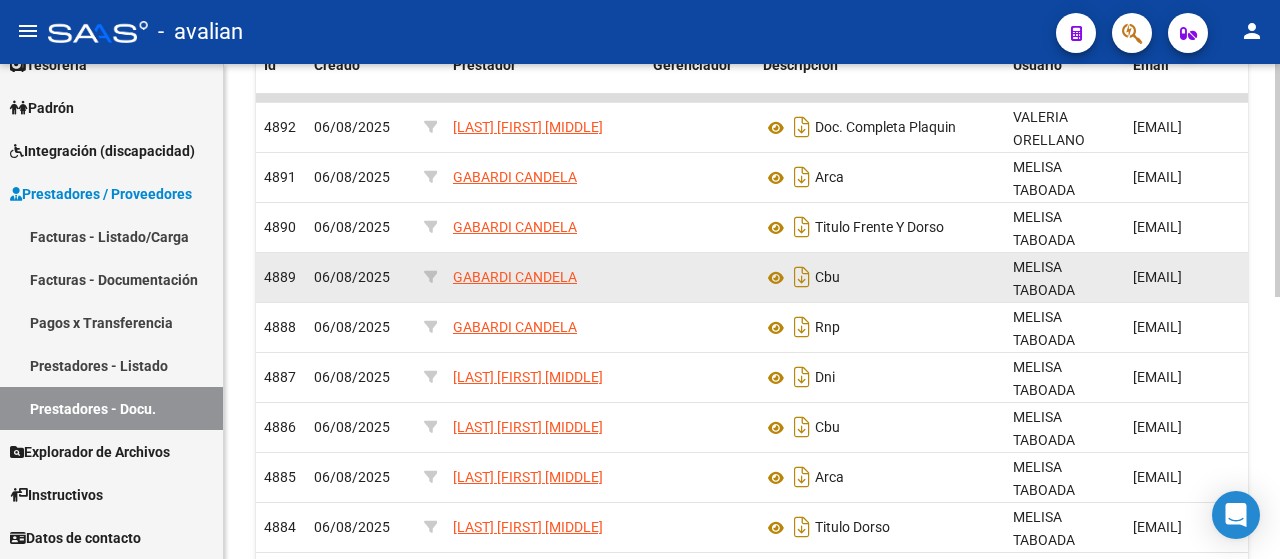 scroll, scrollTop: 400, scrollLeft: 0, axis: vertical 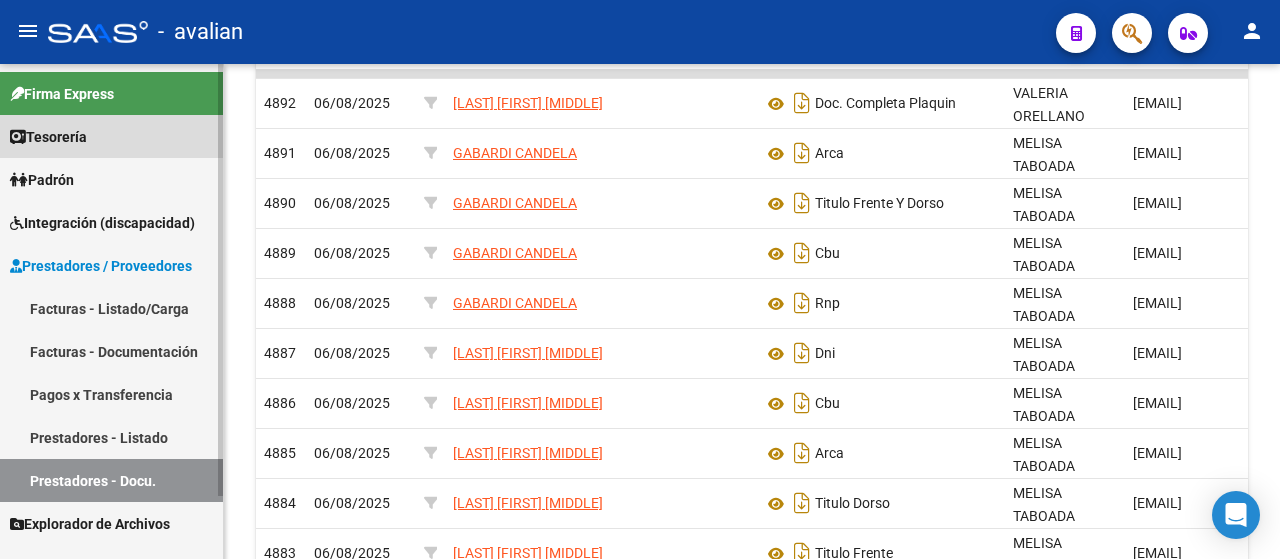click on "Tesorería" at bounding box center [48, 137] 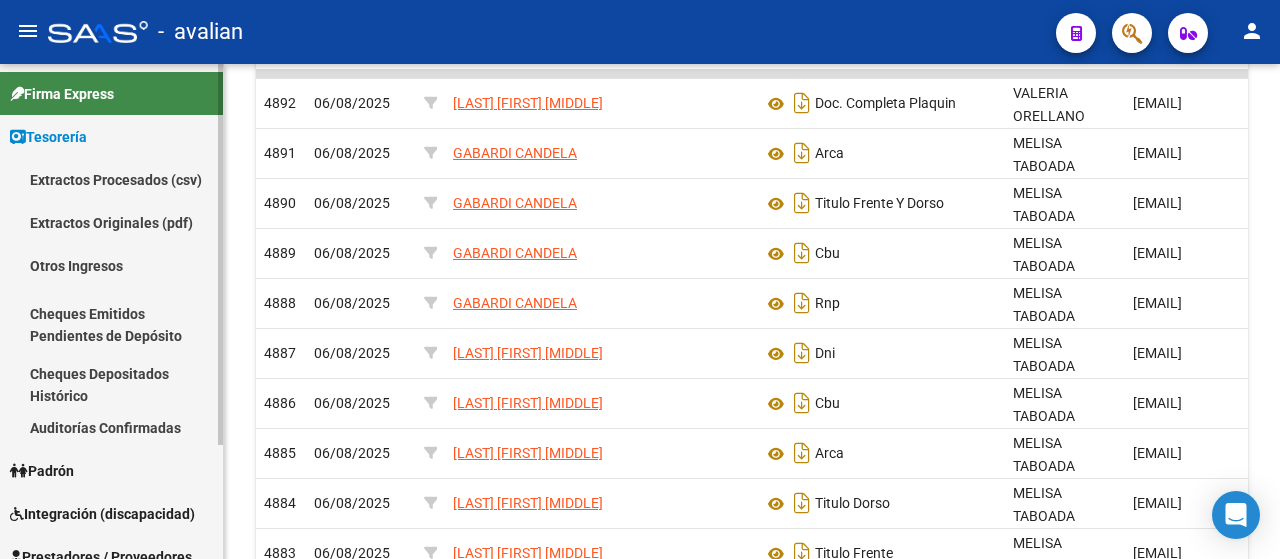 click on "Firma Express" at bounding box center (62, 94) 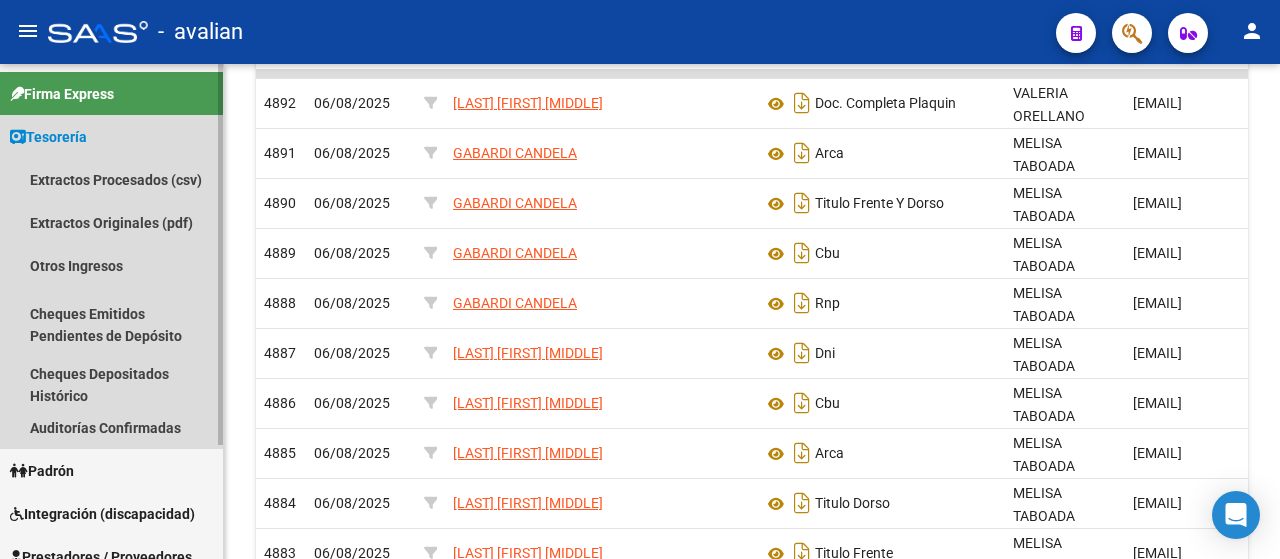 click on "Tesorería" at bounding box center [48, 137] 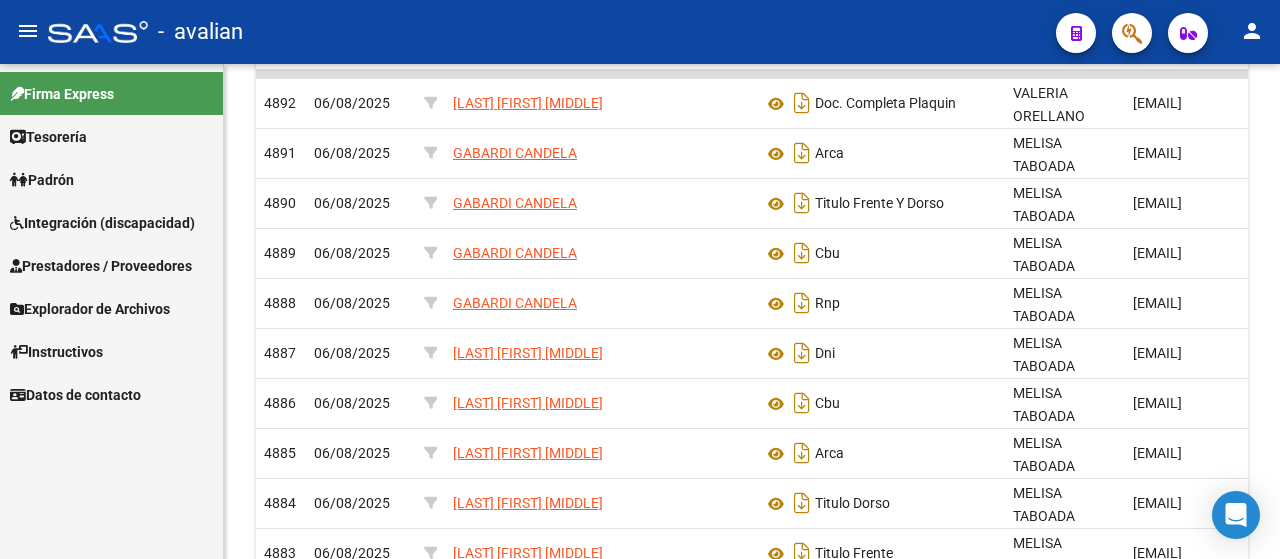 click on "Integración (discapacidad)" at bounding box center (102, 223) 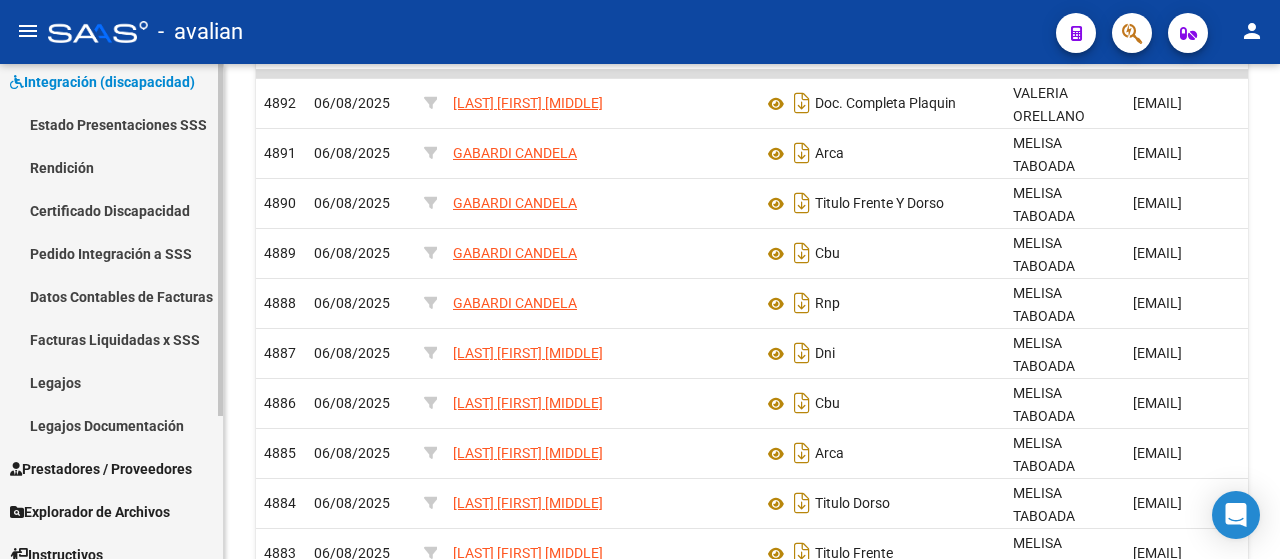 scroll, scrollTop: 200, scrollLeft: 0, axis: vertical 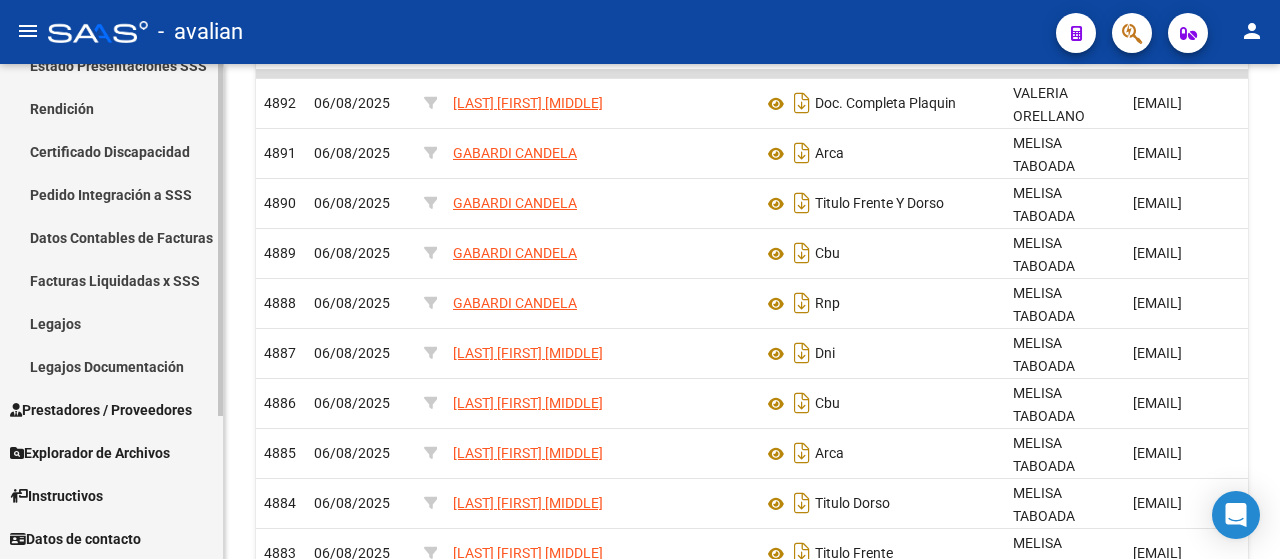click on "Facturas Liquidadas x SSS" at bounding box center [111, 280] 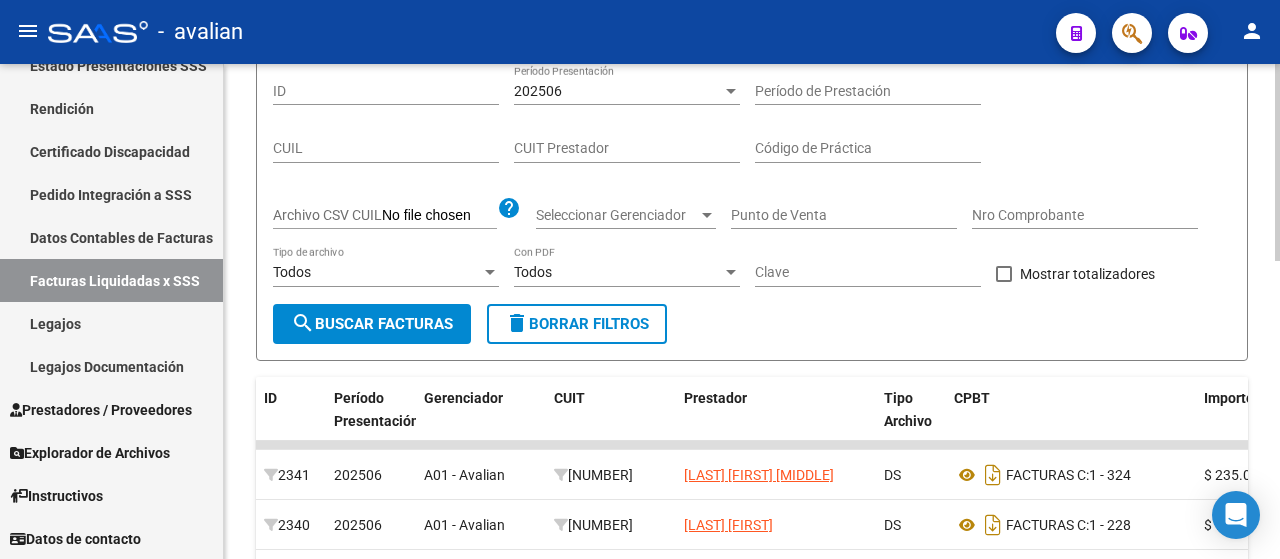 scroll, scrollTop: 400, scrollLeft: 0, axis: vertical 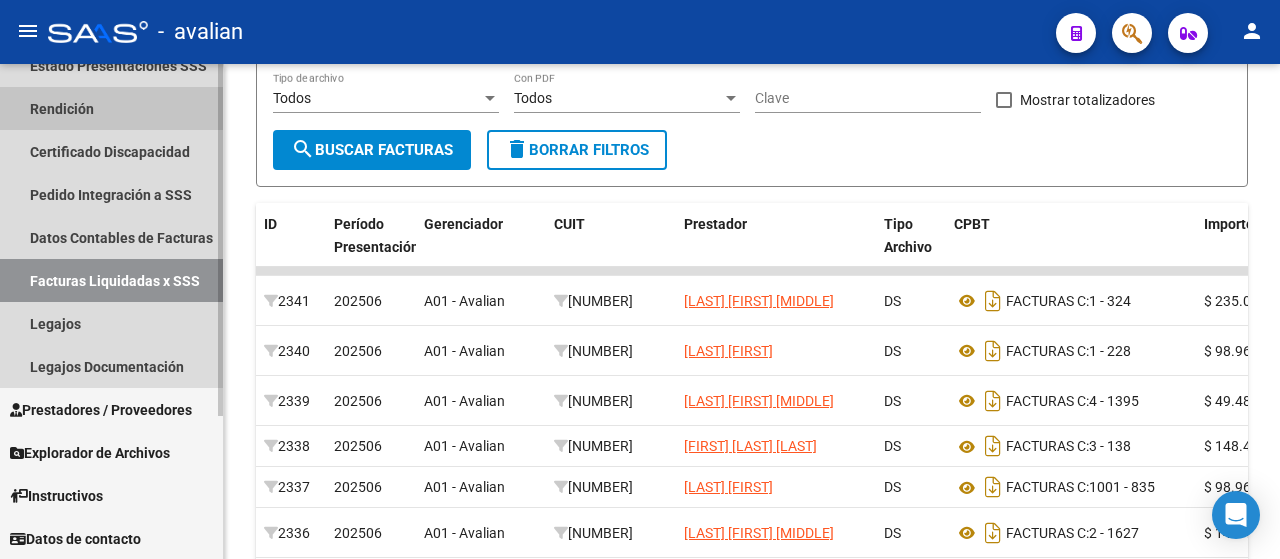 click on "Rendición" at bounding box center [111, 108] 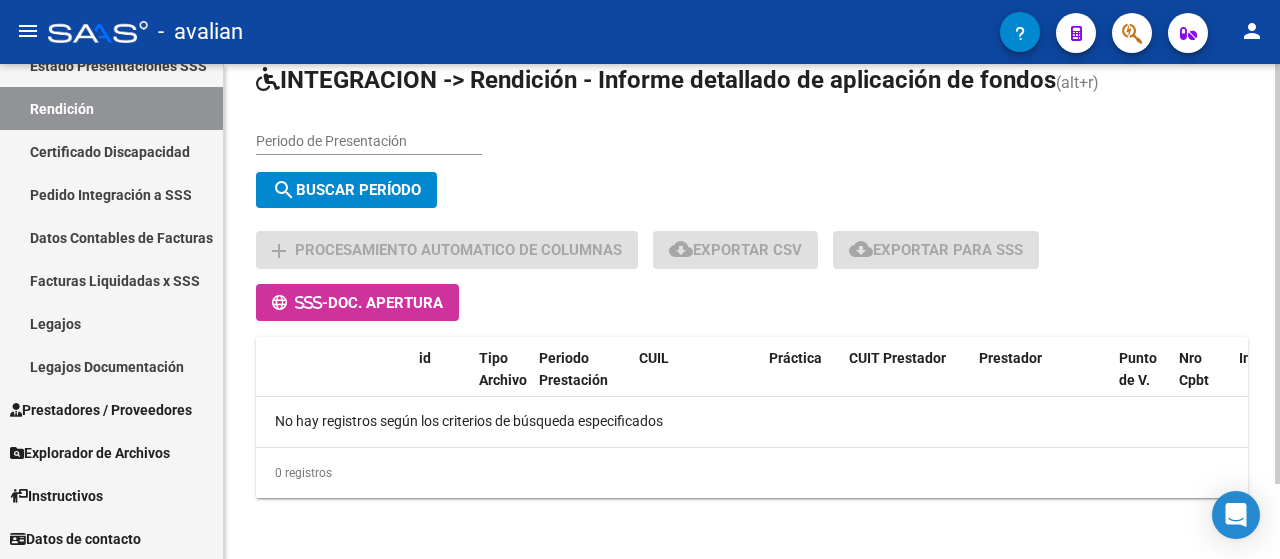 scroll, scrollTop: 112, scrollLeft: 0, axis: vertical 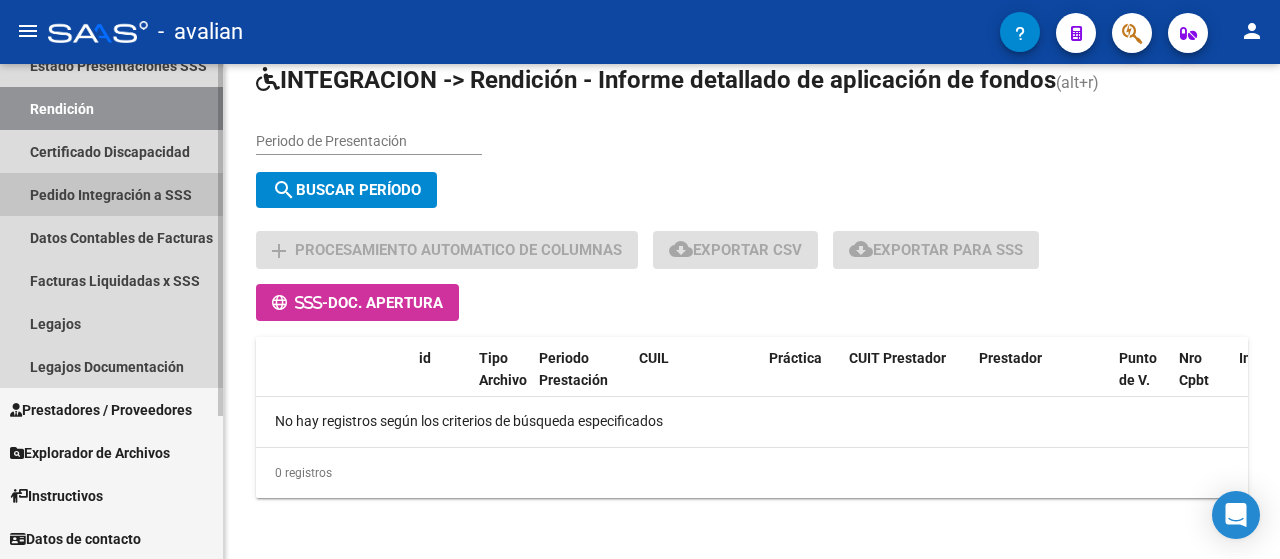 click on "Pedido Integración a SSS" at bounding box center [111, 194] 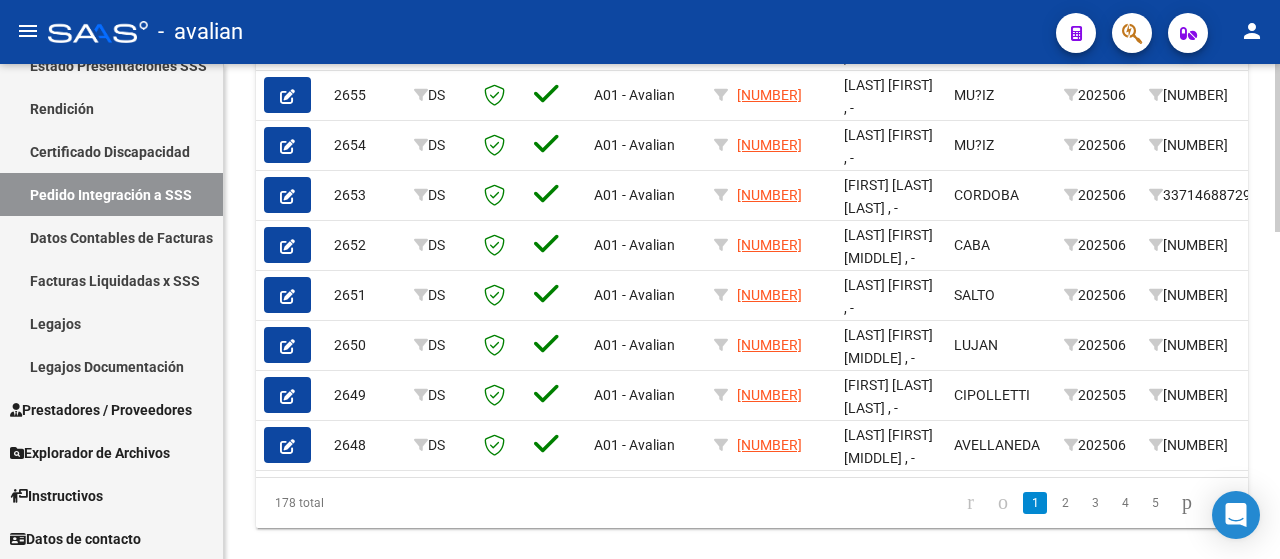 scroll, scrollTop: 960, scrollLeft: 0, axis: vertical 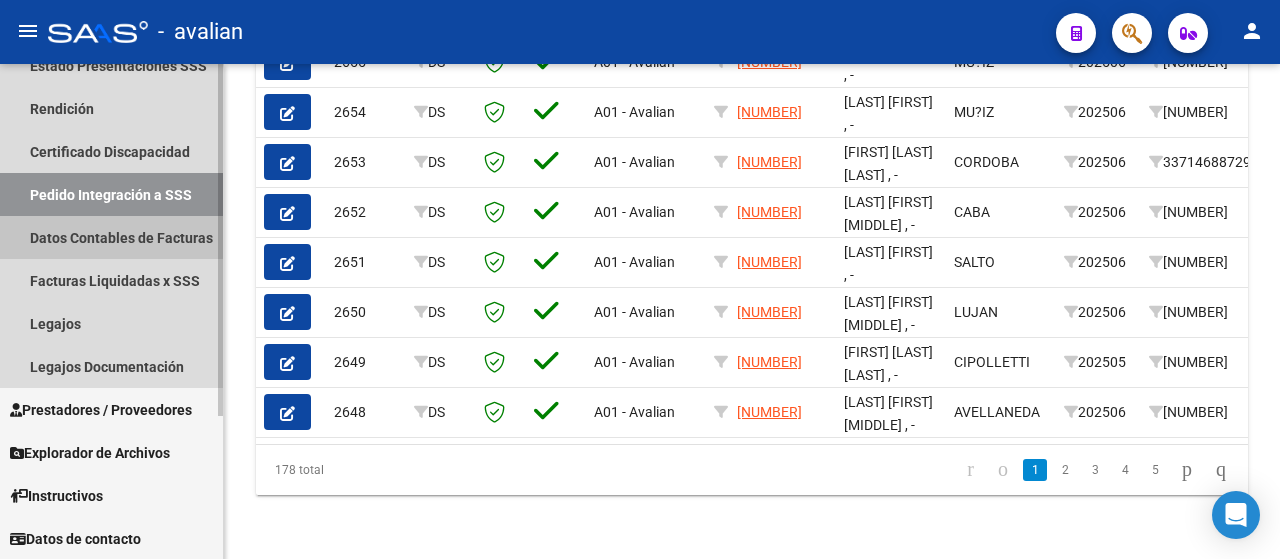 click on "Datos Contables de Facturas" at bounding box center (111, 237) 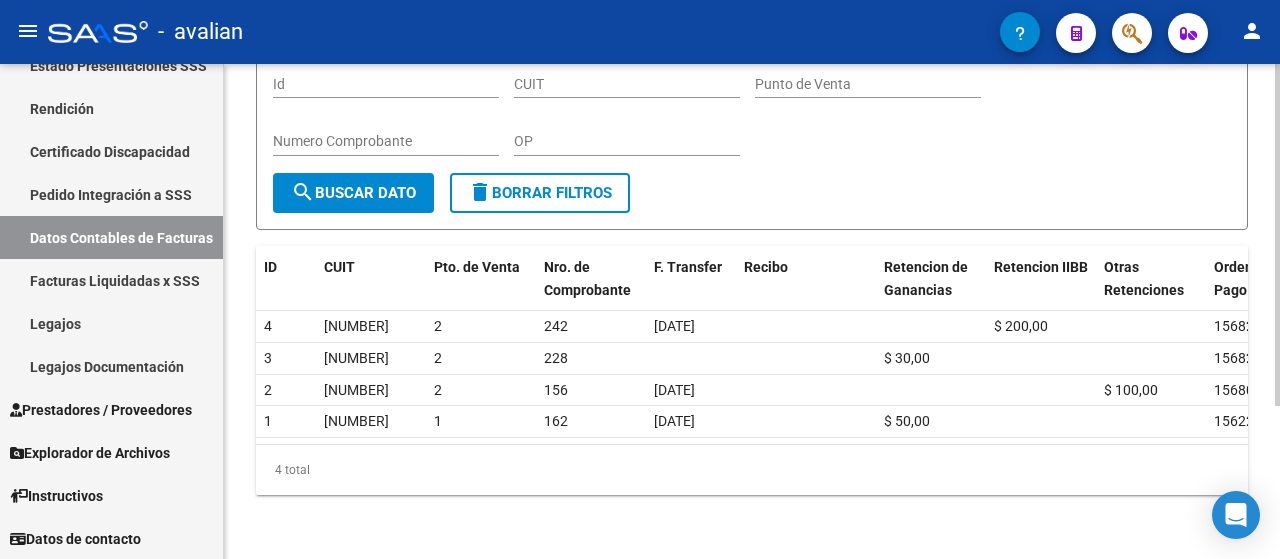 scroll, scrollTop: 221, scrollLeft: 0, axis: vertical 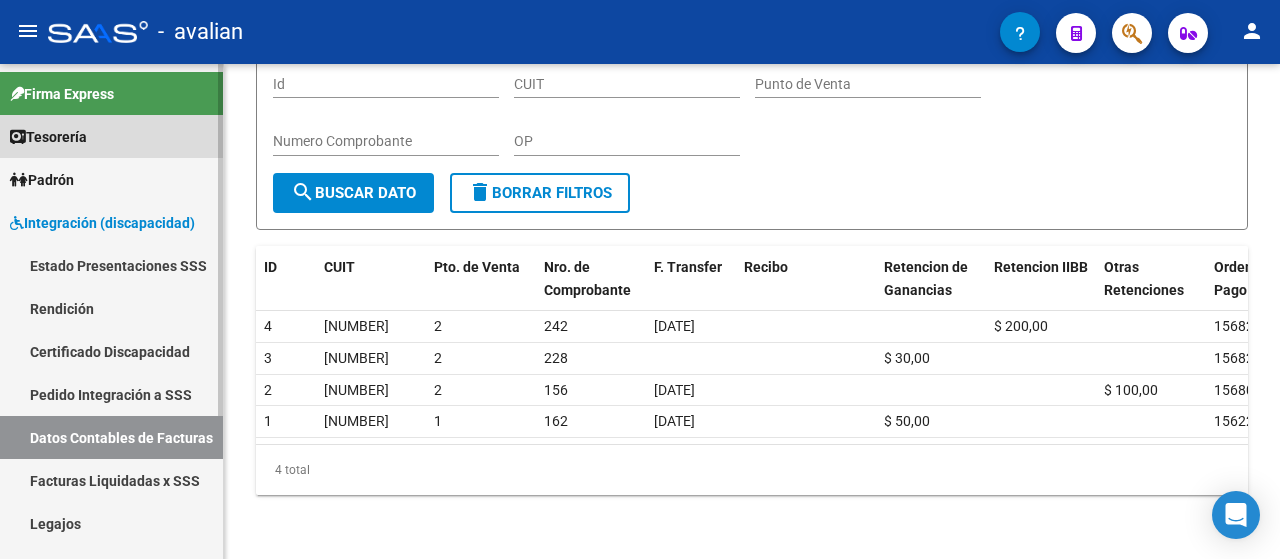 click on "Tesorería" at bounding box center (48, 137) 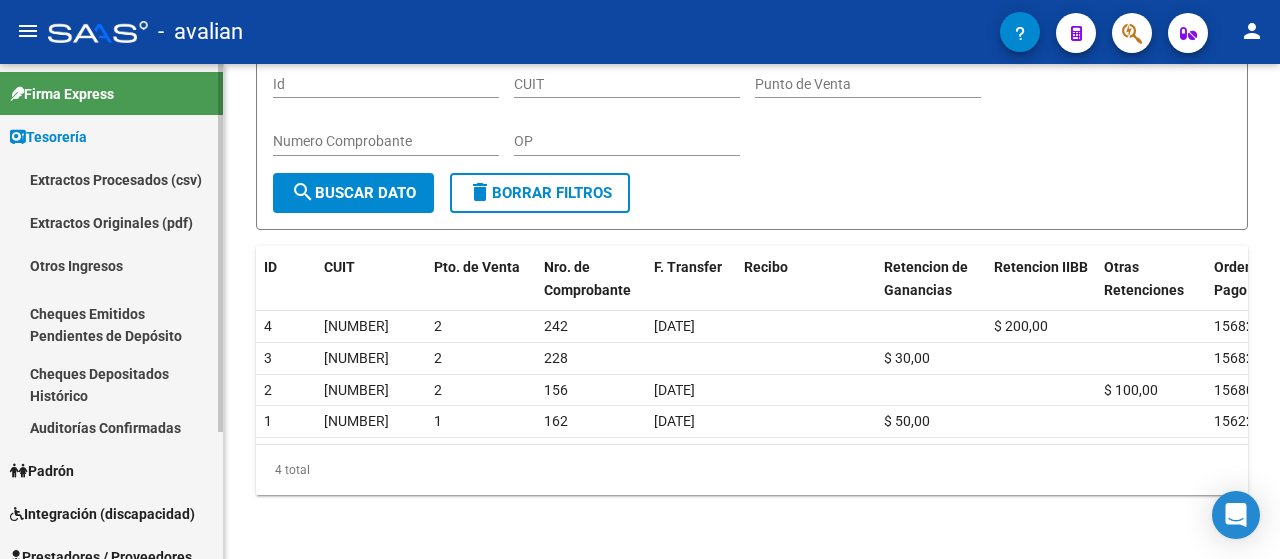 click on "Tesorería" at bounding box center (48, 137) 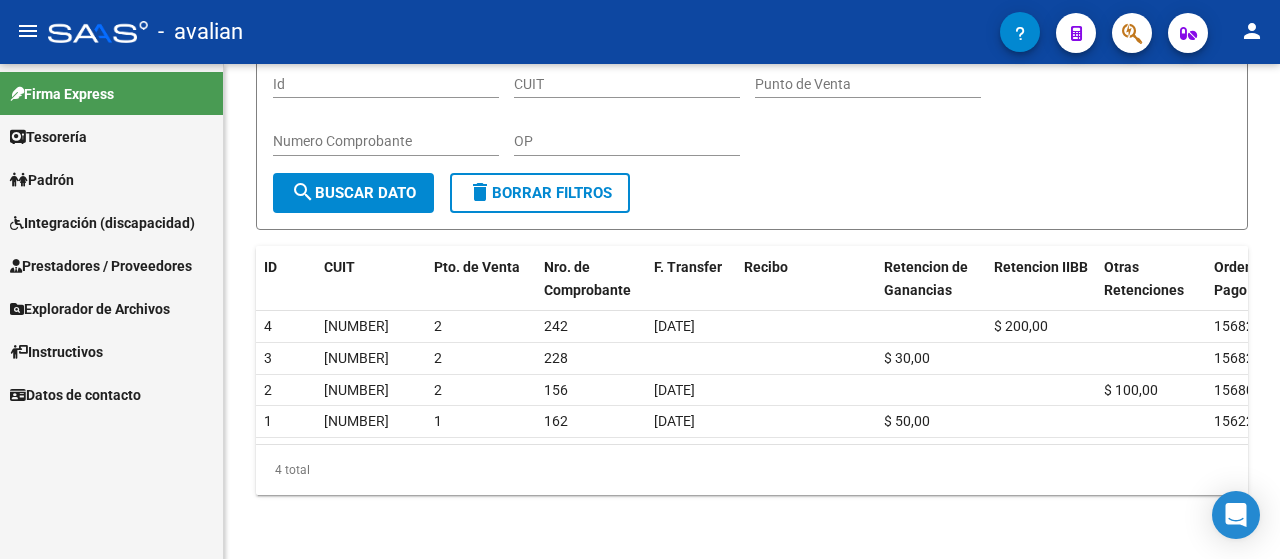 click on "person" 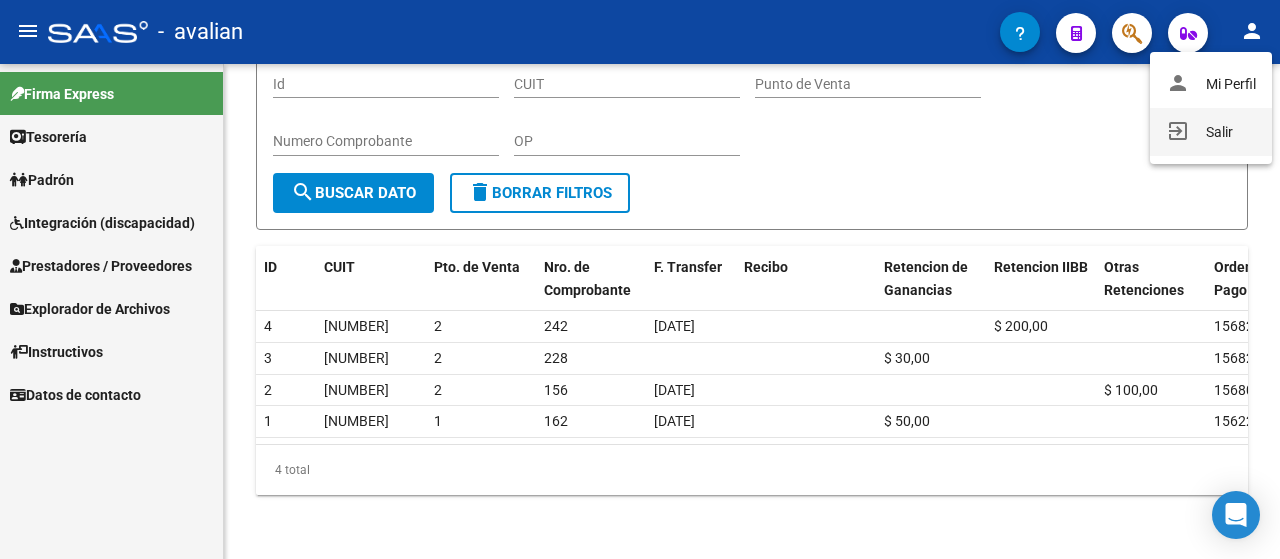 click on "exit_to_app  Salir" at bounding box center [1211, 132] 